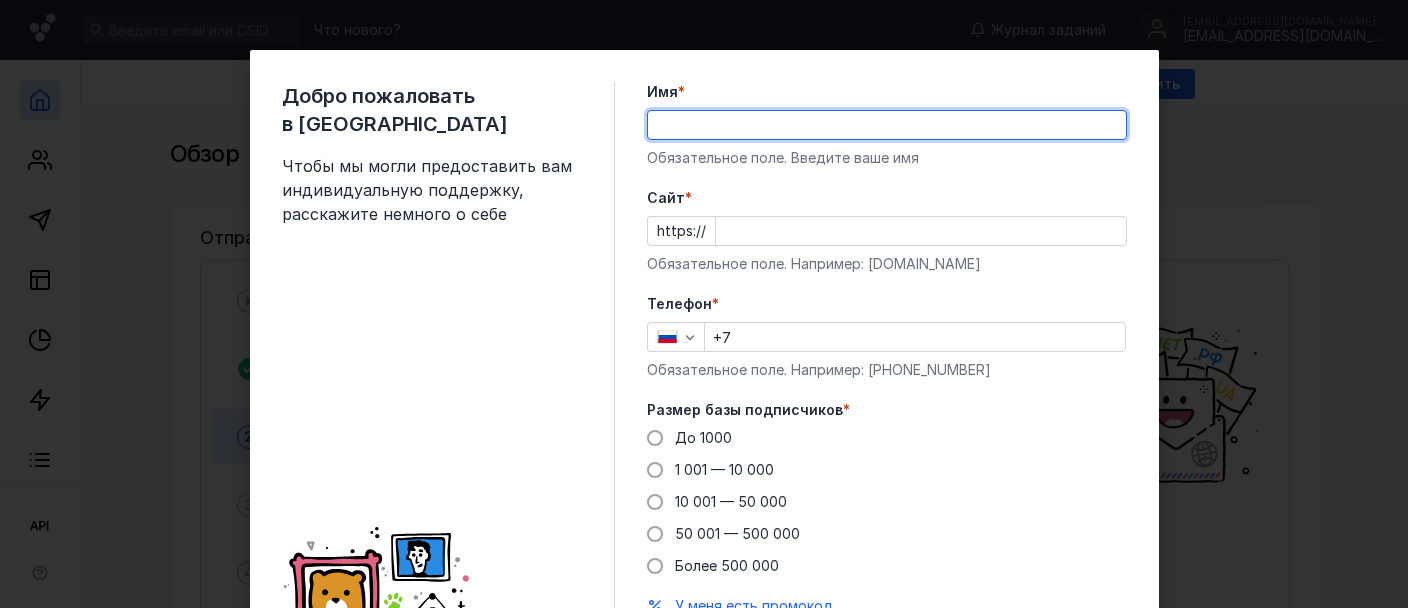 scroll, scrollTop: 0, scrollLeft: 0, axis: both 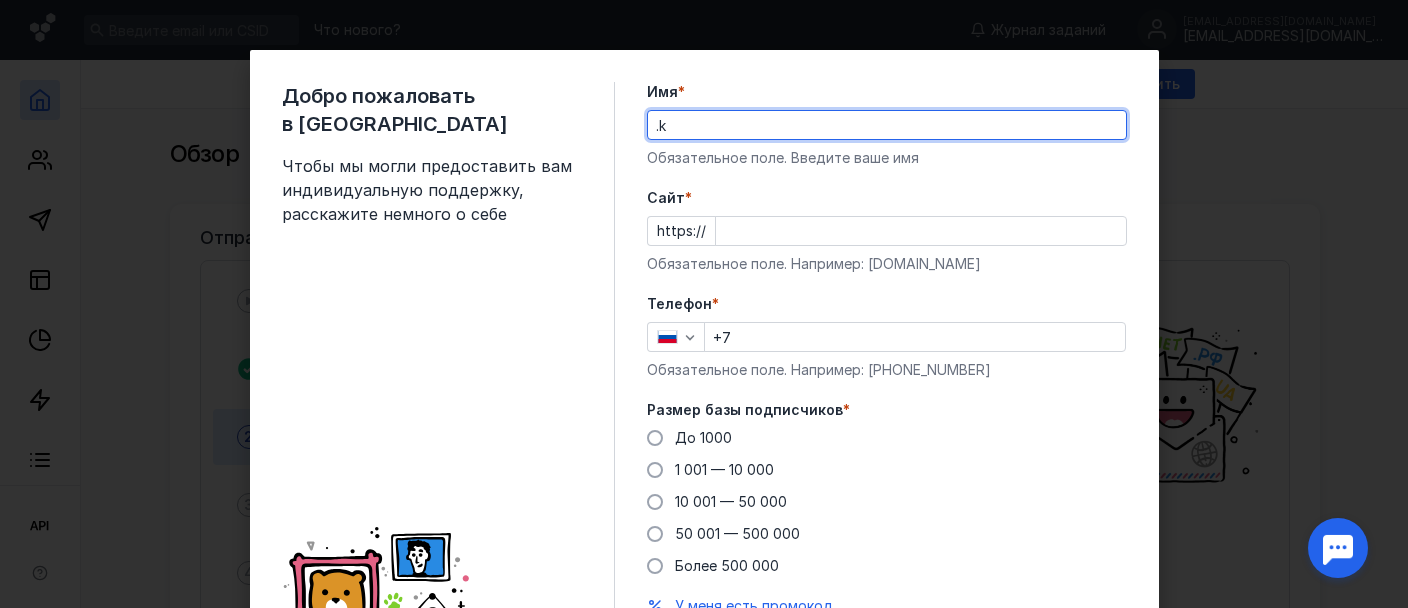 type on "." 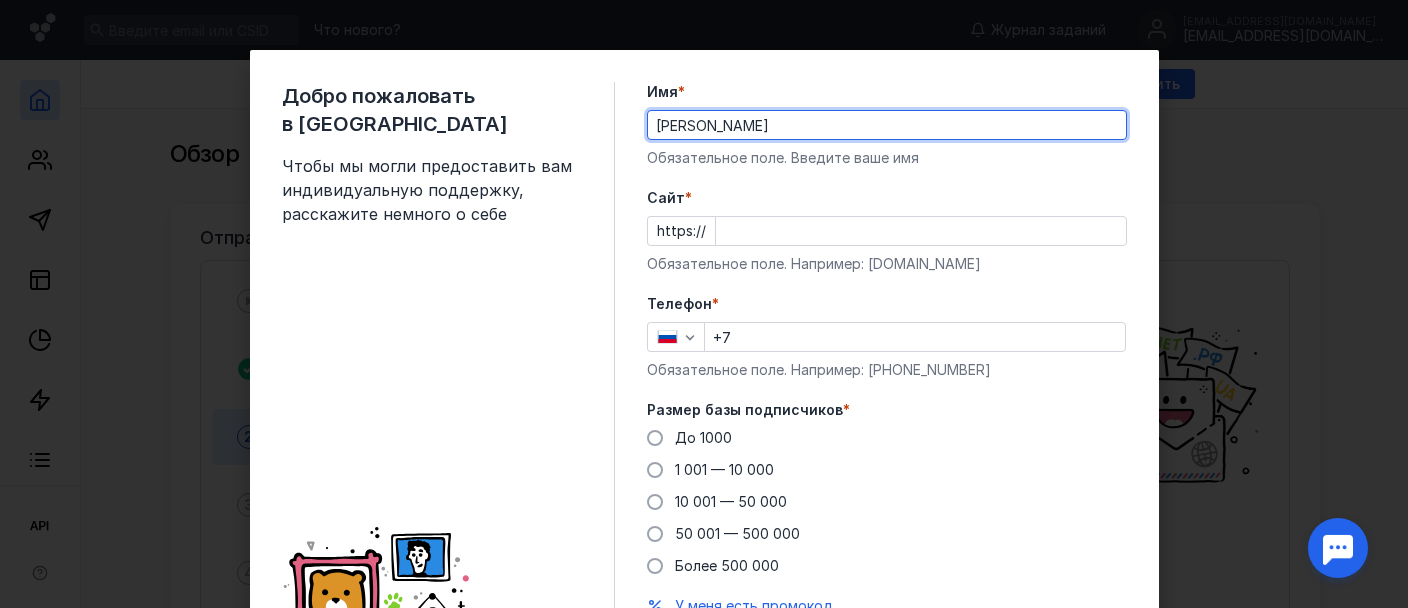 type on "[PERSON_NAME]" 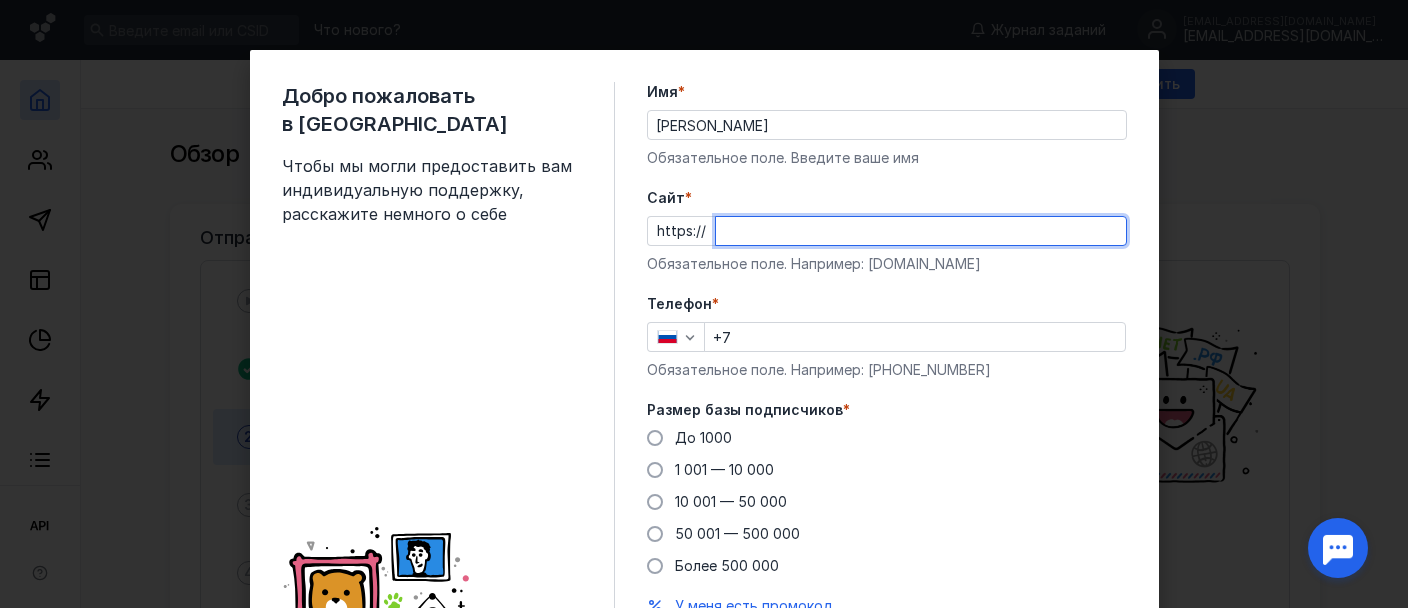click on "Cайт  *" at bounding box center (921, 231) 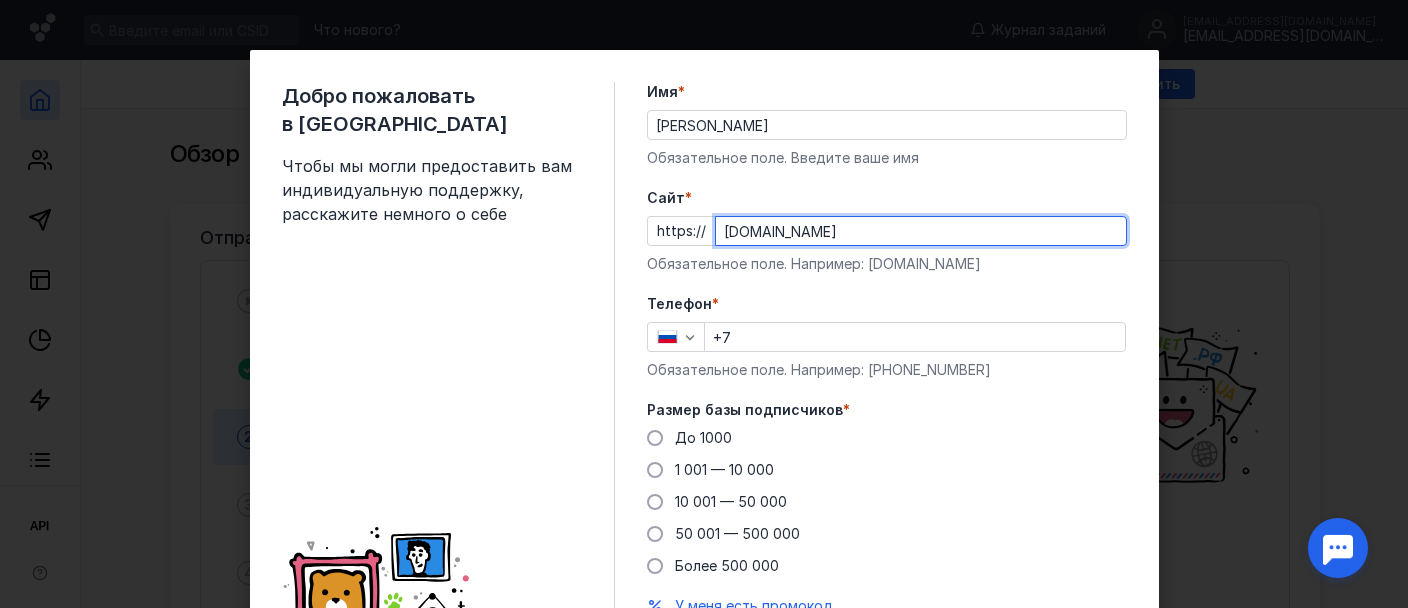 type on "[DOMAIN_NAME]" 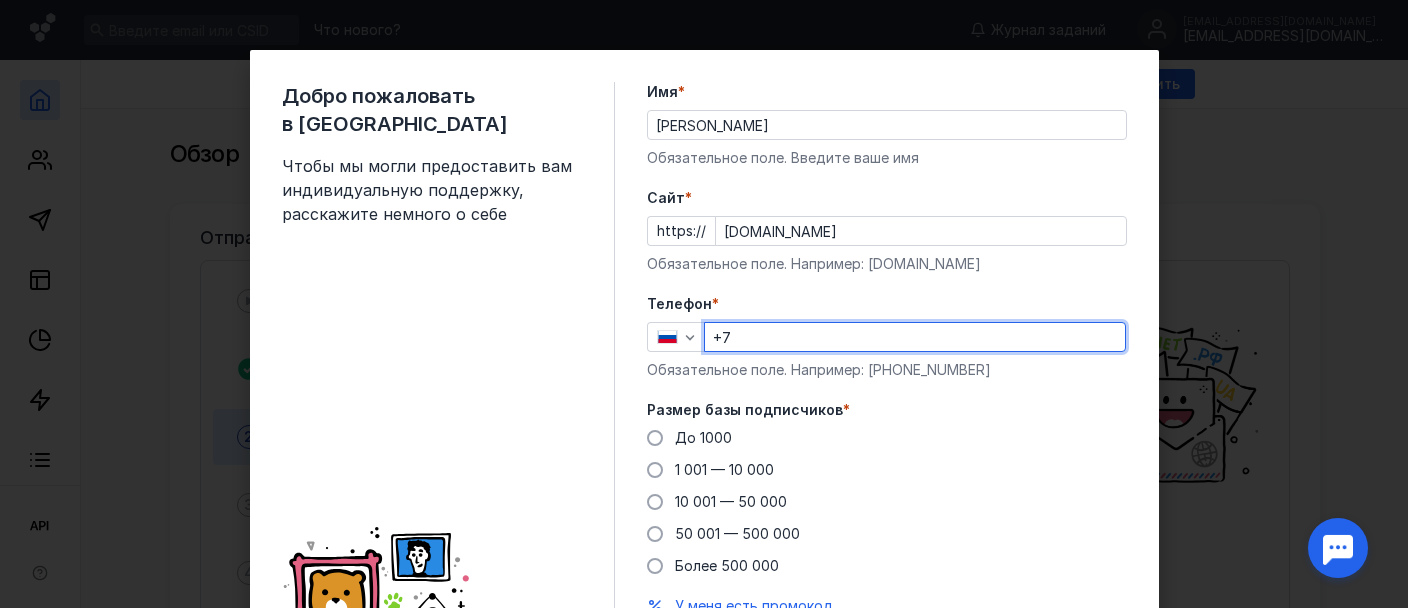 click on "+7" at bounding box center (915, 337) 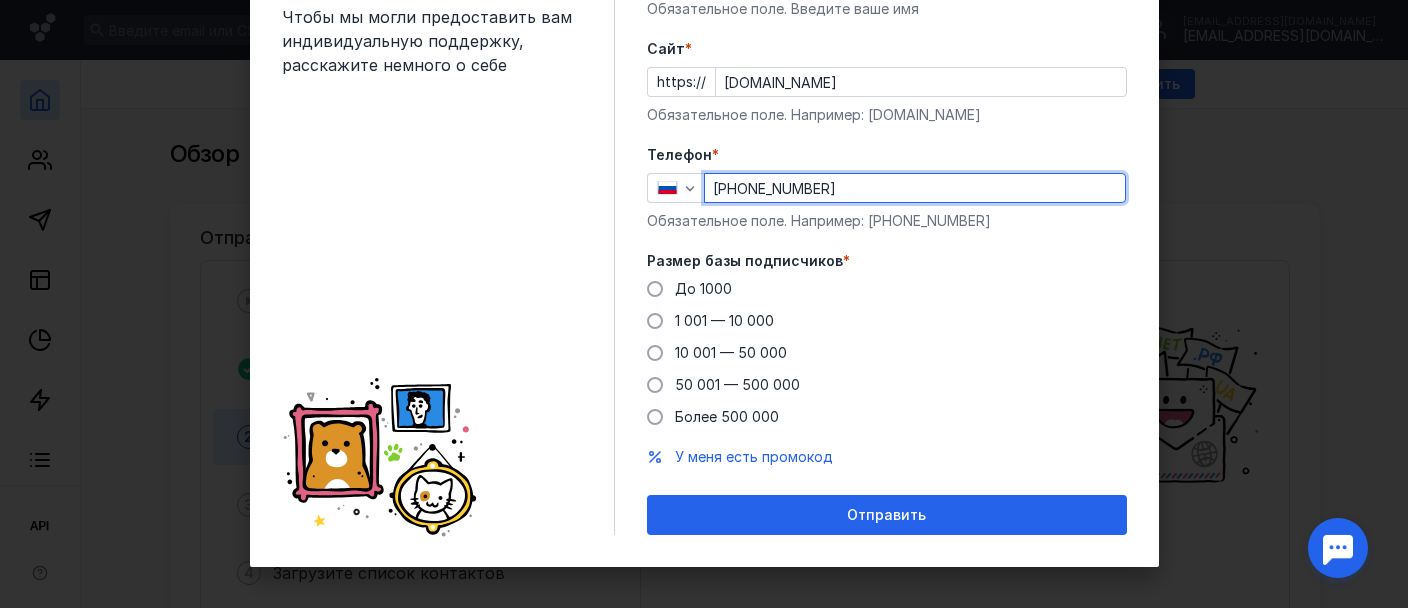 scroll, scrollTop: 158, scrollLeft: 0, axis: vertical 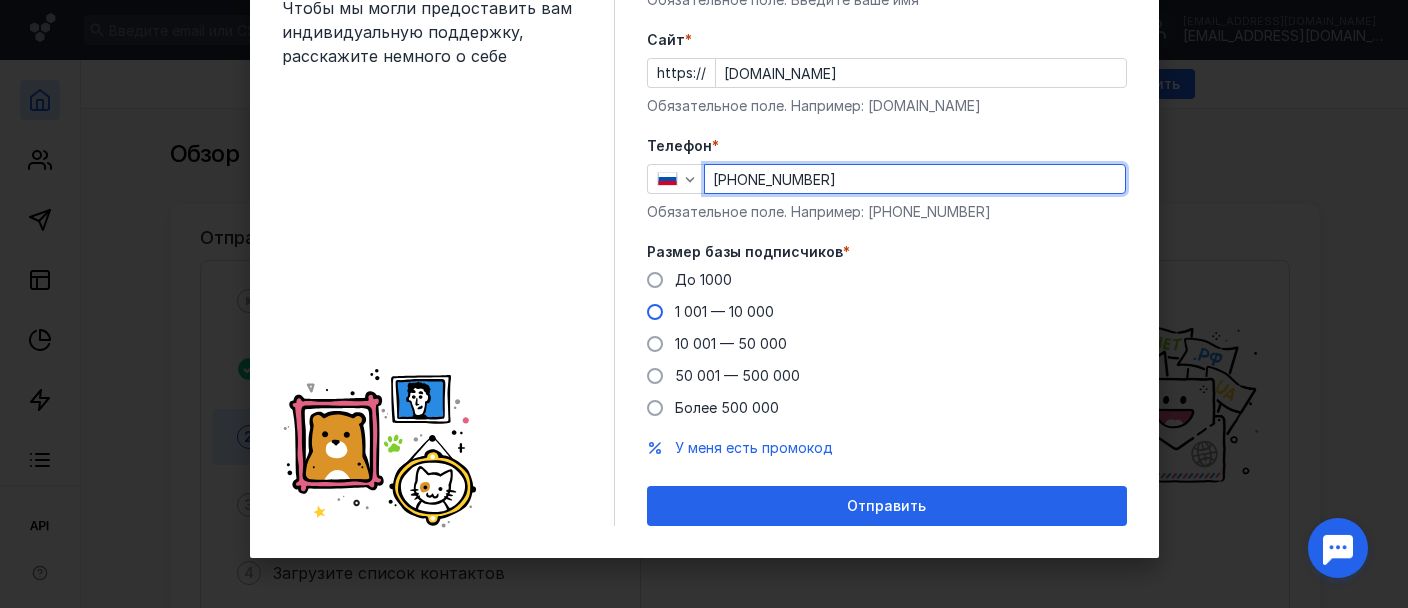 type on "[PHONE_NUMBER]" 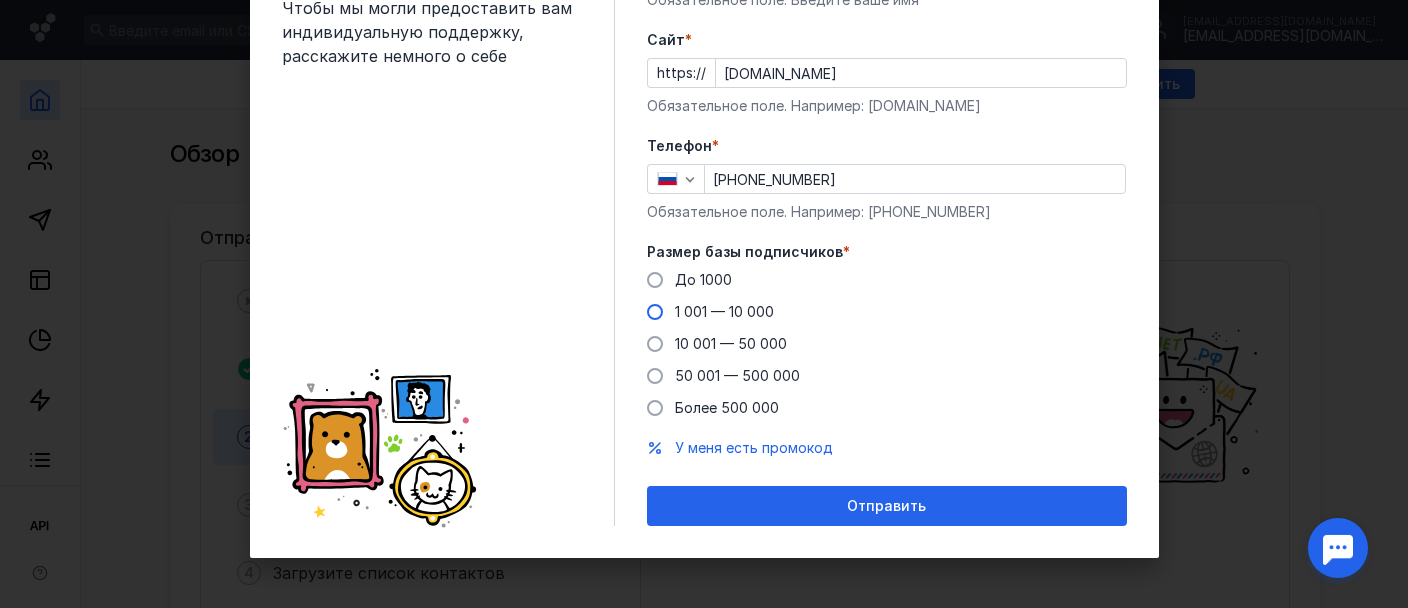 click on "1 001 — 10 000" at bounding box center [710, 312] 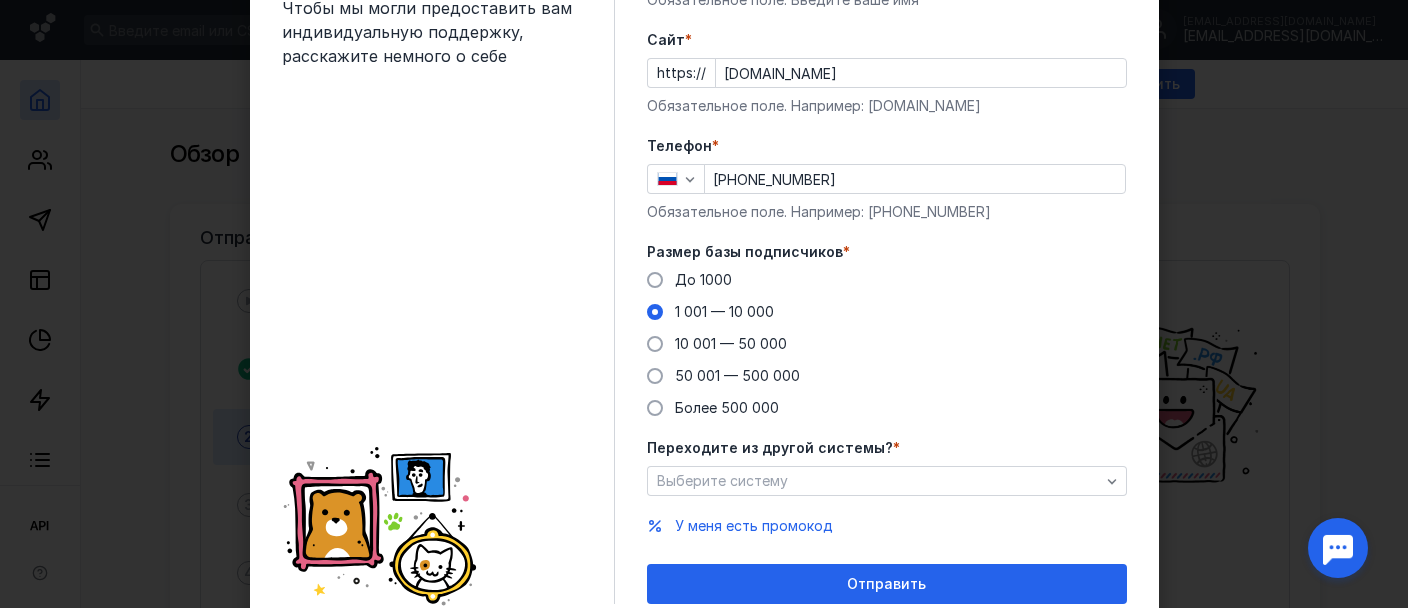 scroll, scrollTop: 236, scrollLeft: 0, axis: vertical 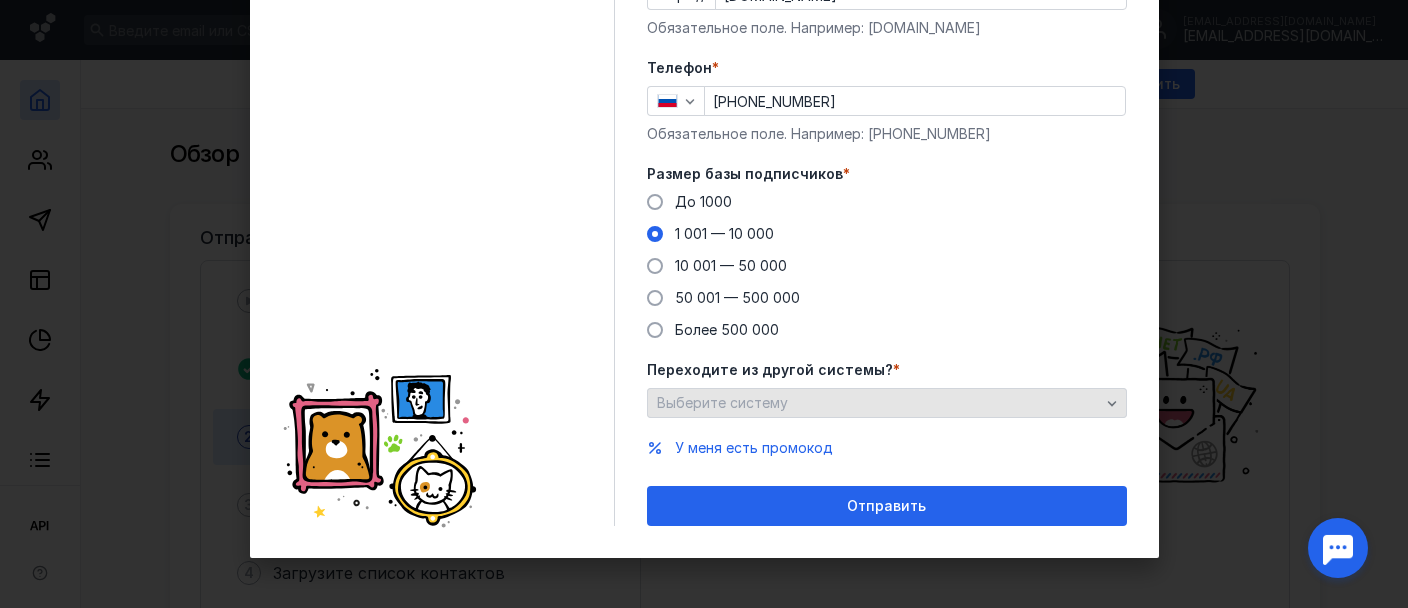 click on "Выберите систему" at bounding box center (878, 403) 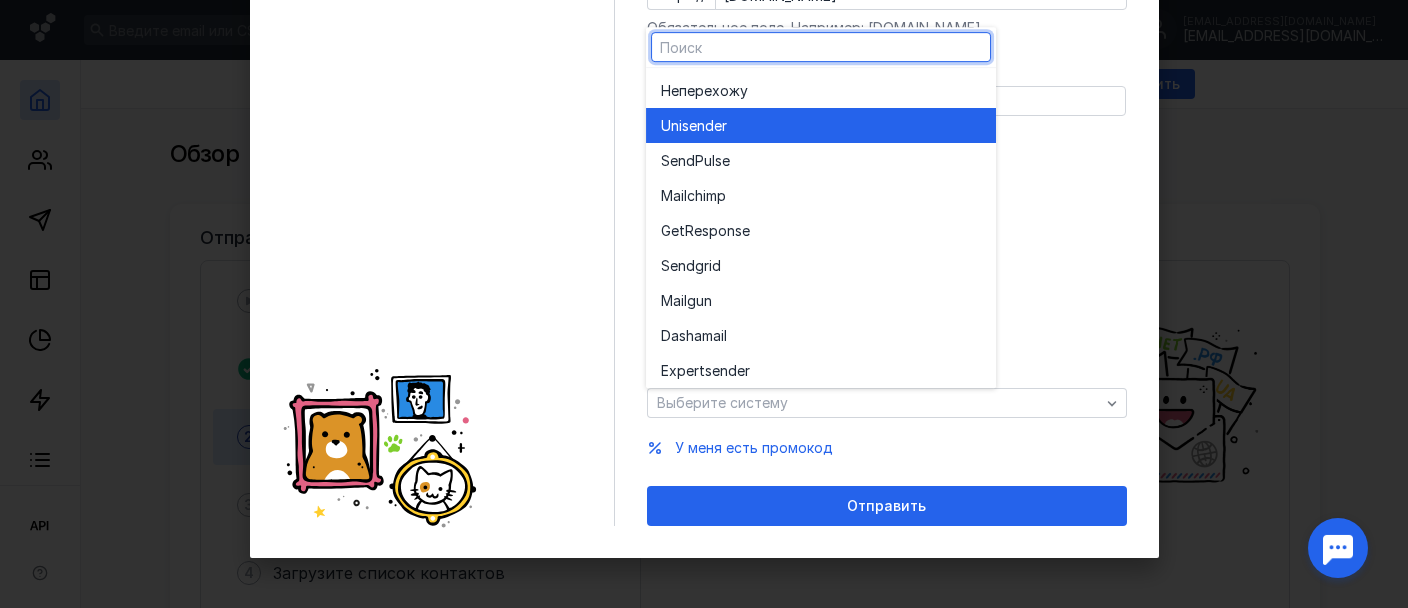 click on "Unisende" at bounding box center [691, 126] 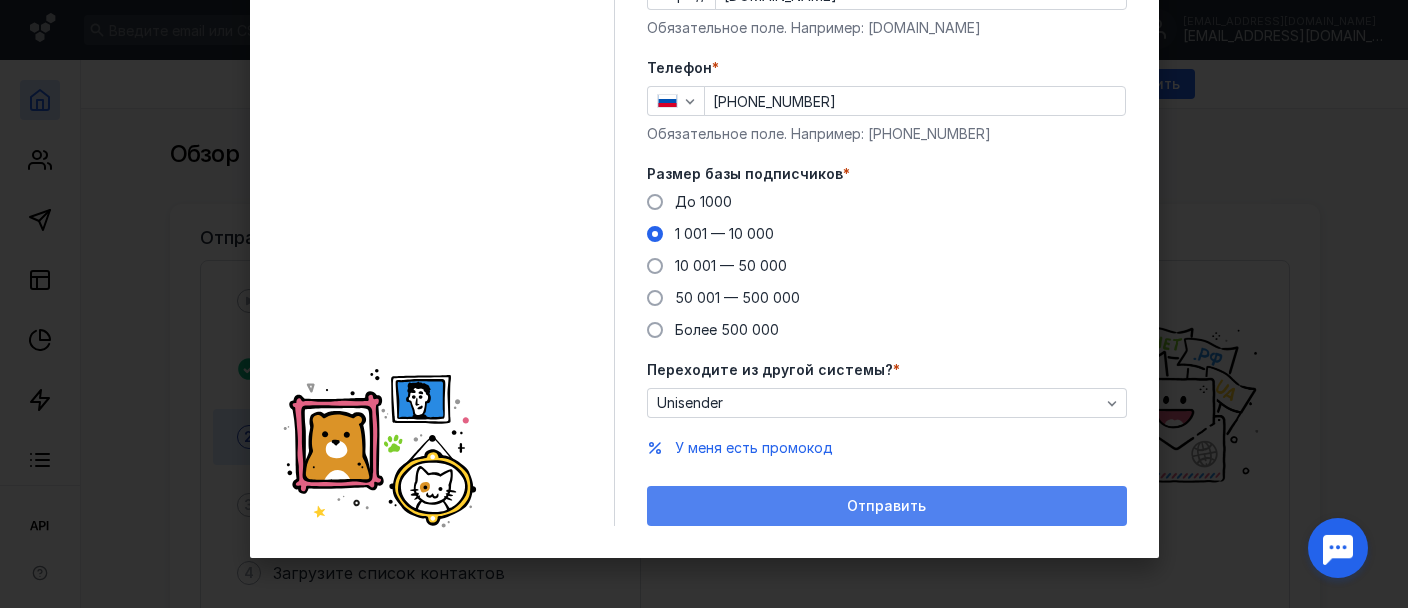 click on "Отправить" at bounding box center (887, 506) 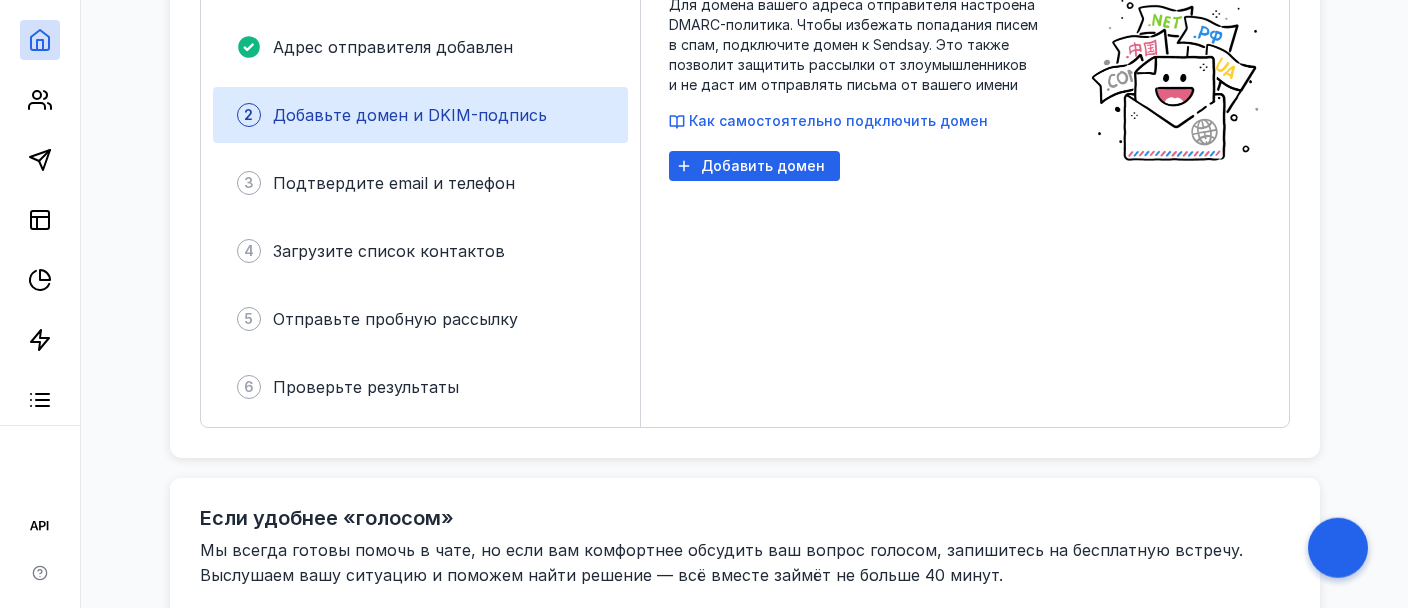 scroll, scrollTop: 319, scrollLeft: 0, axis: vertical 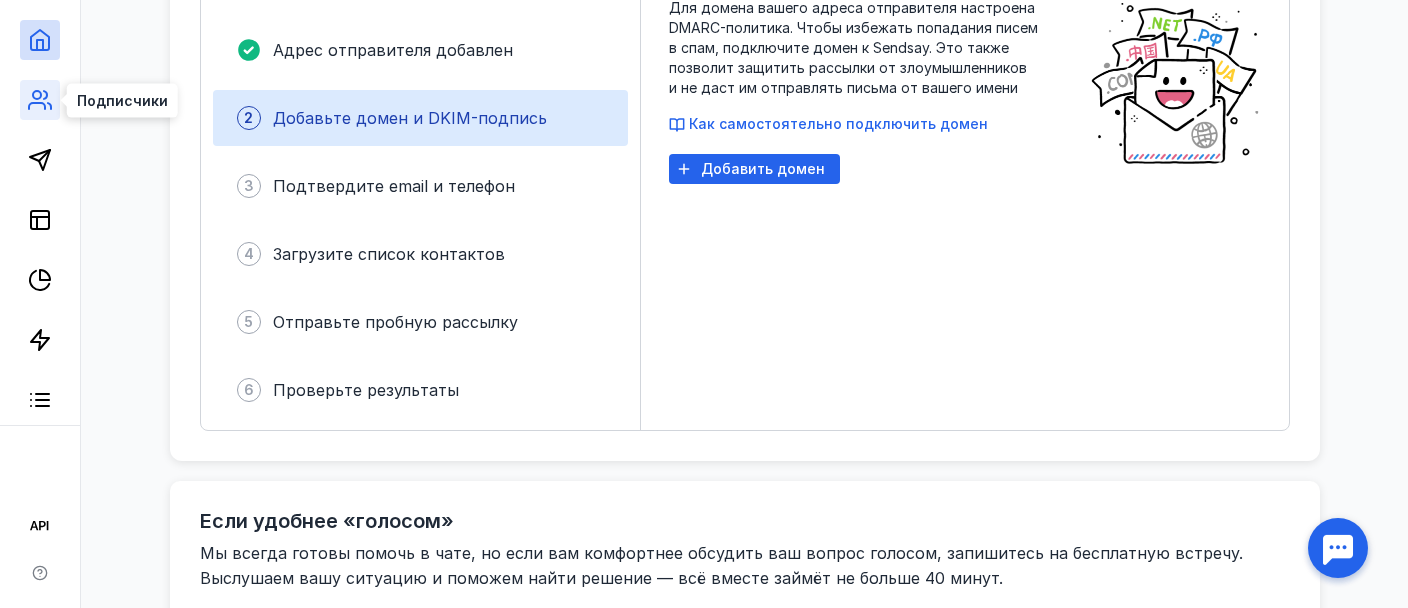 click 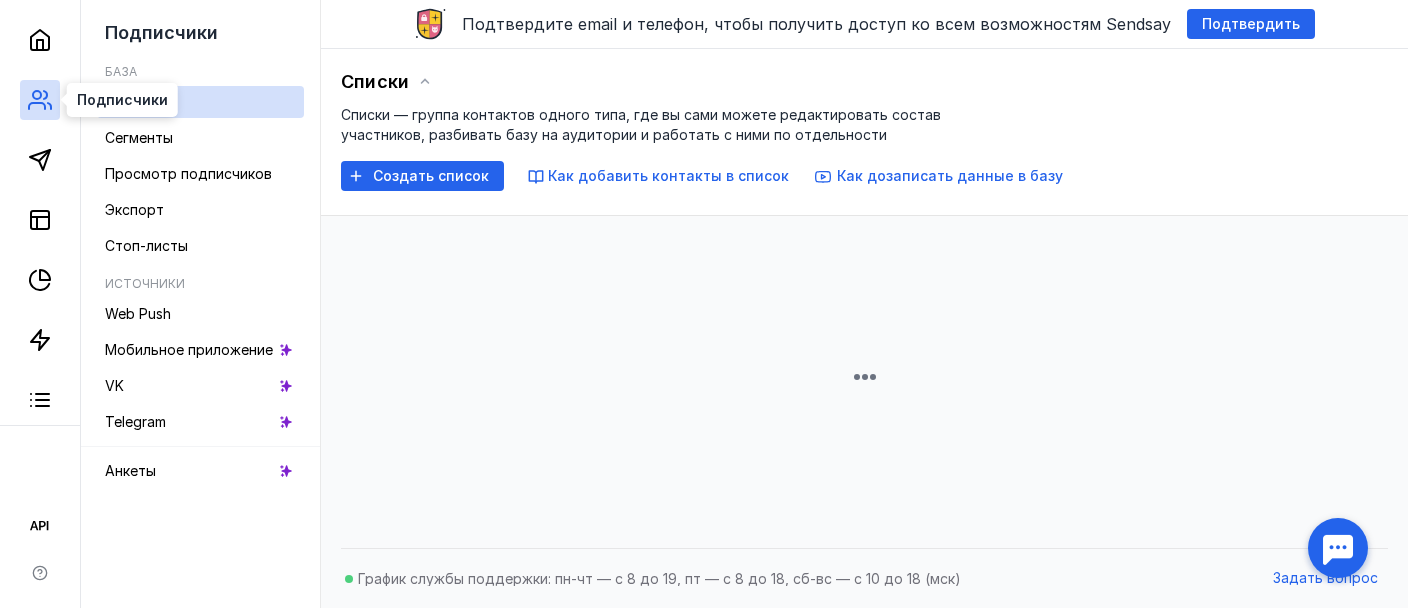 scroll, scrollTop: 60, scrollLeft: 0, axis: vertical 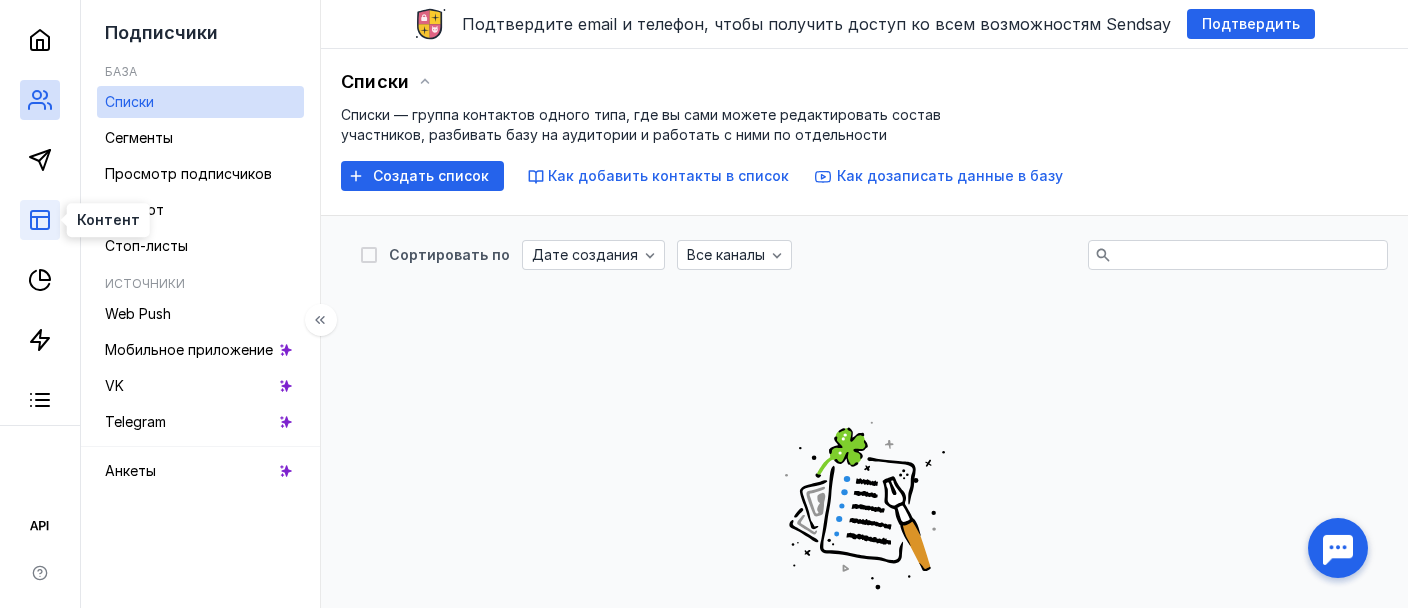 click 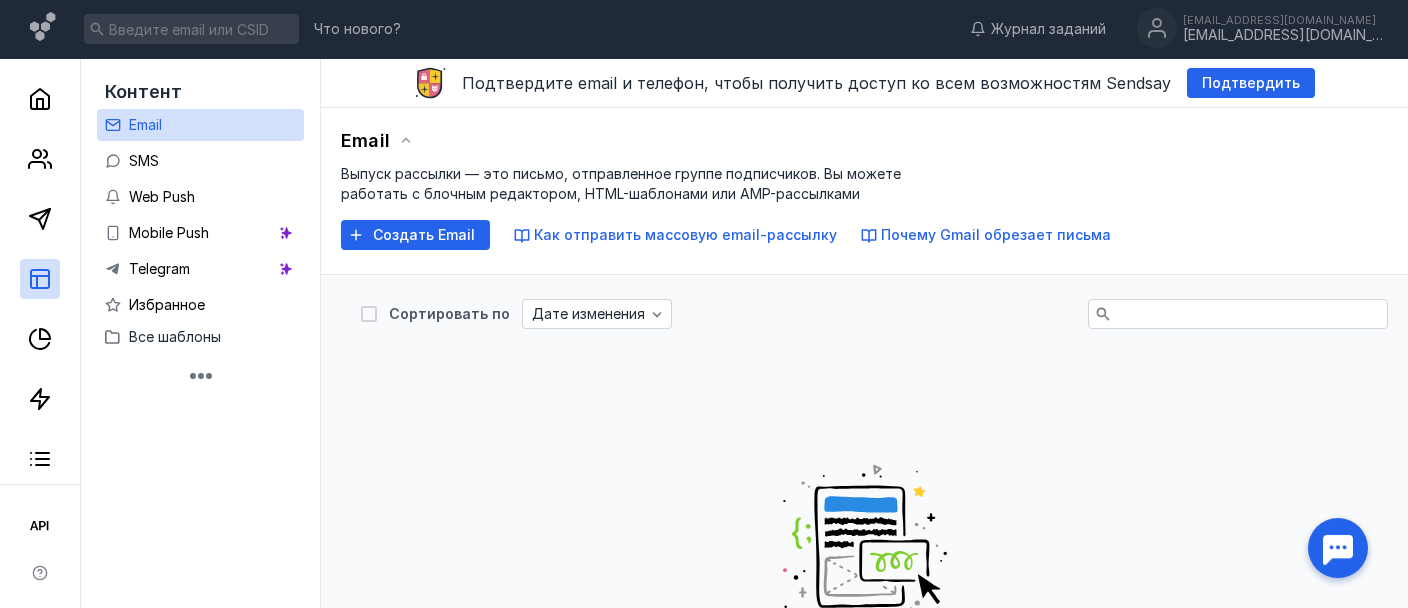 scroll, scrollTop: 0, scrollLeft: 0, axis: both 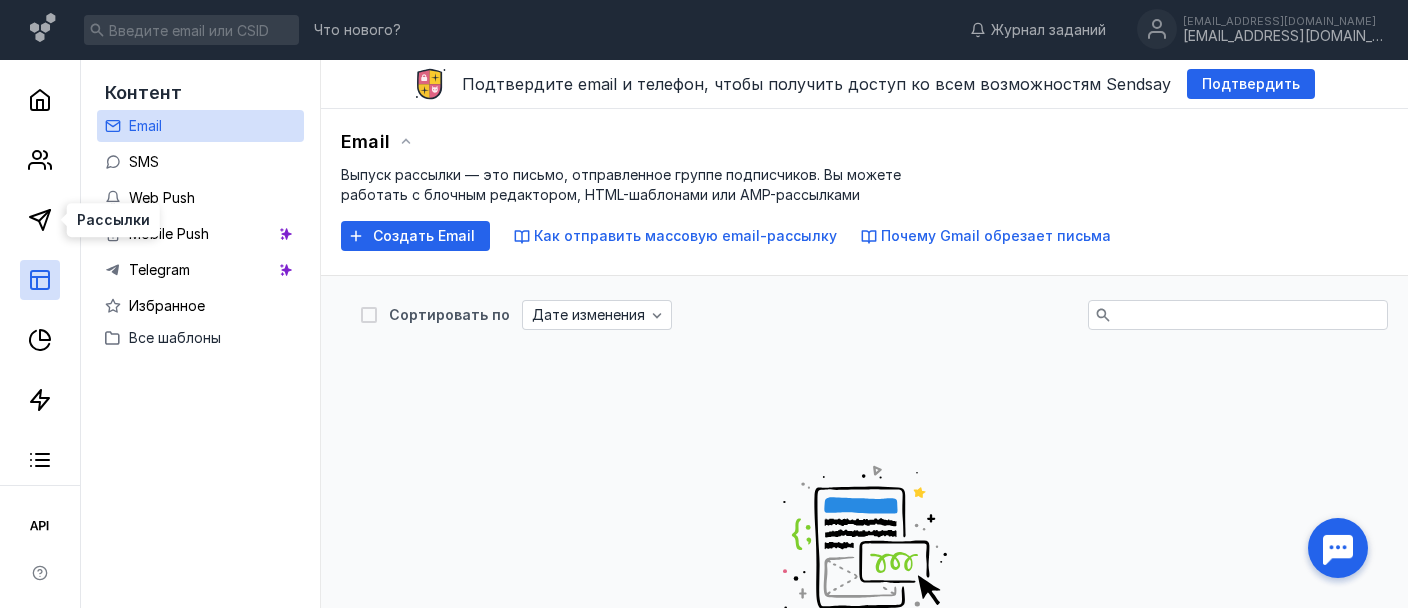 click 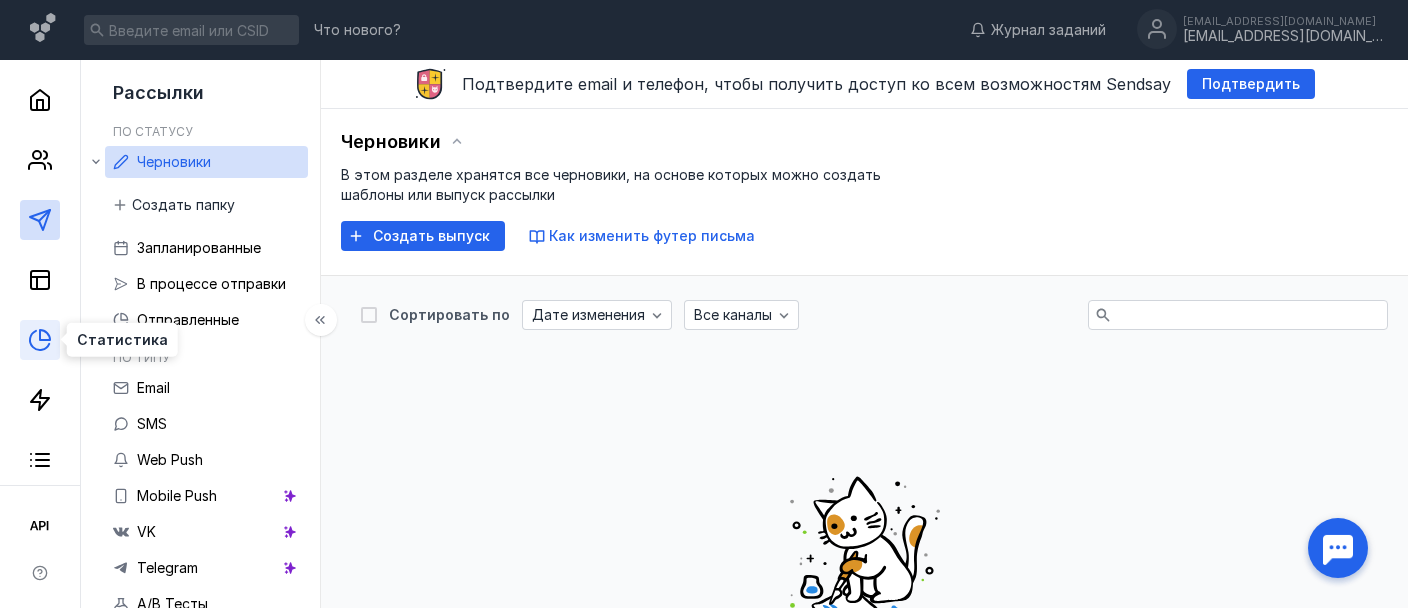 click 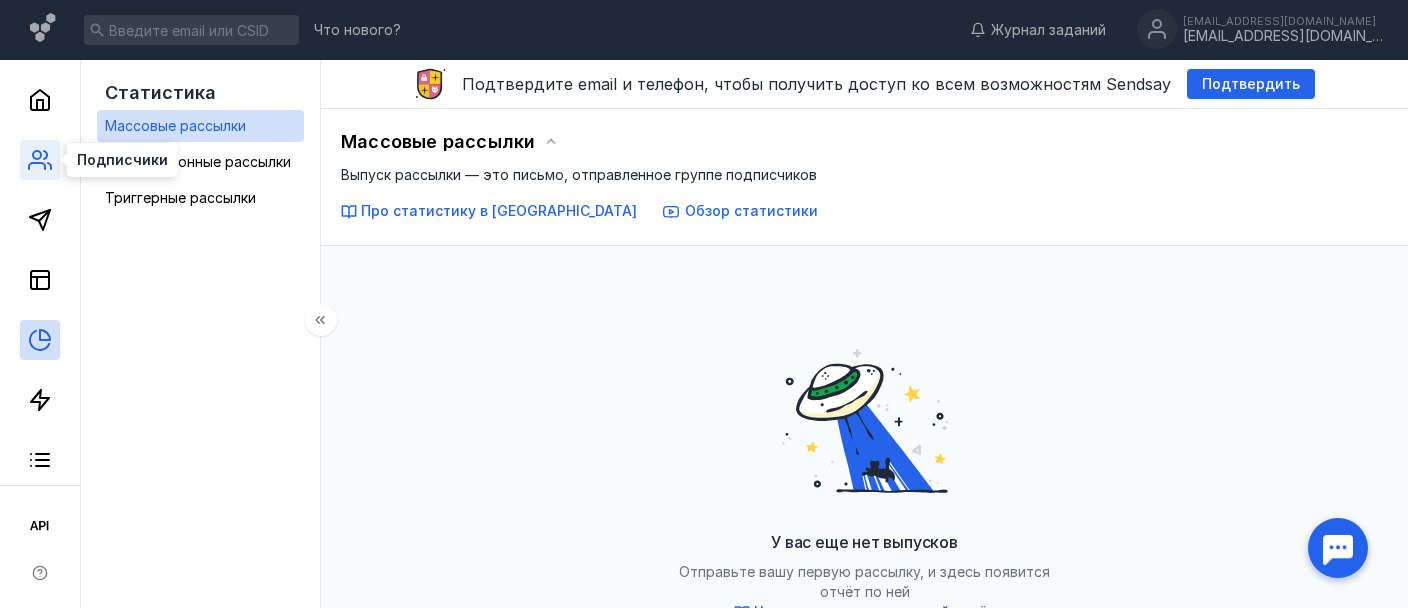 click 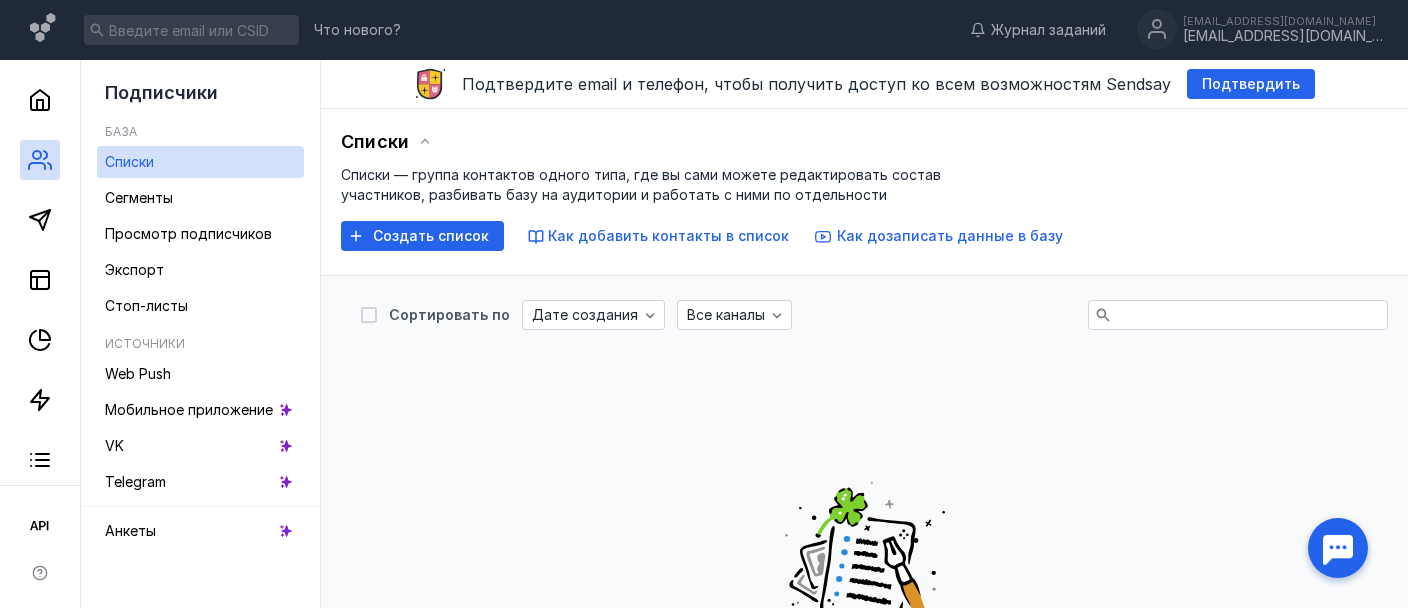 click on "Как добавить контакты в список" at bounding box center [668, 235] 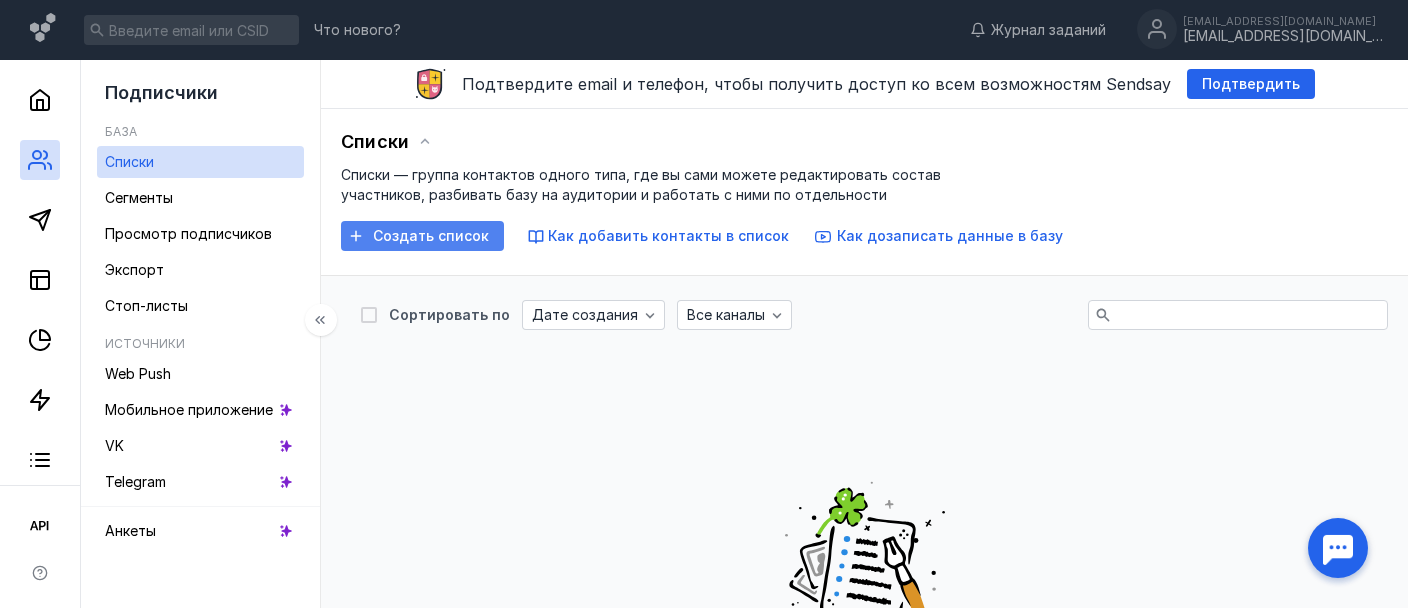 click on "Создать список" at bounding box center (422, 236) 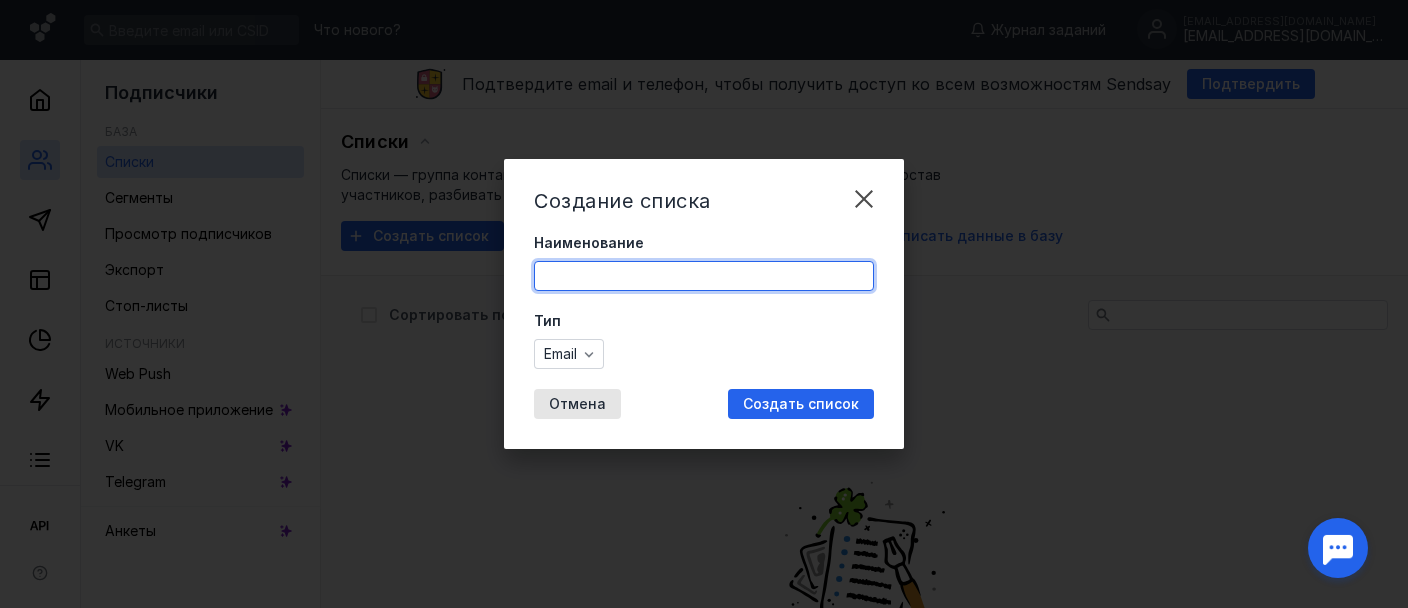 click on "Наименование" at bounding box center (704, 276) 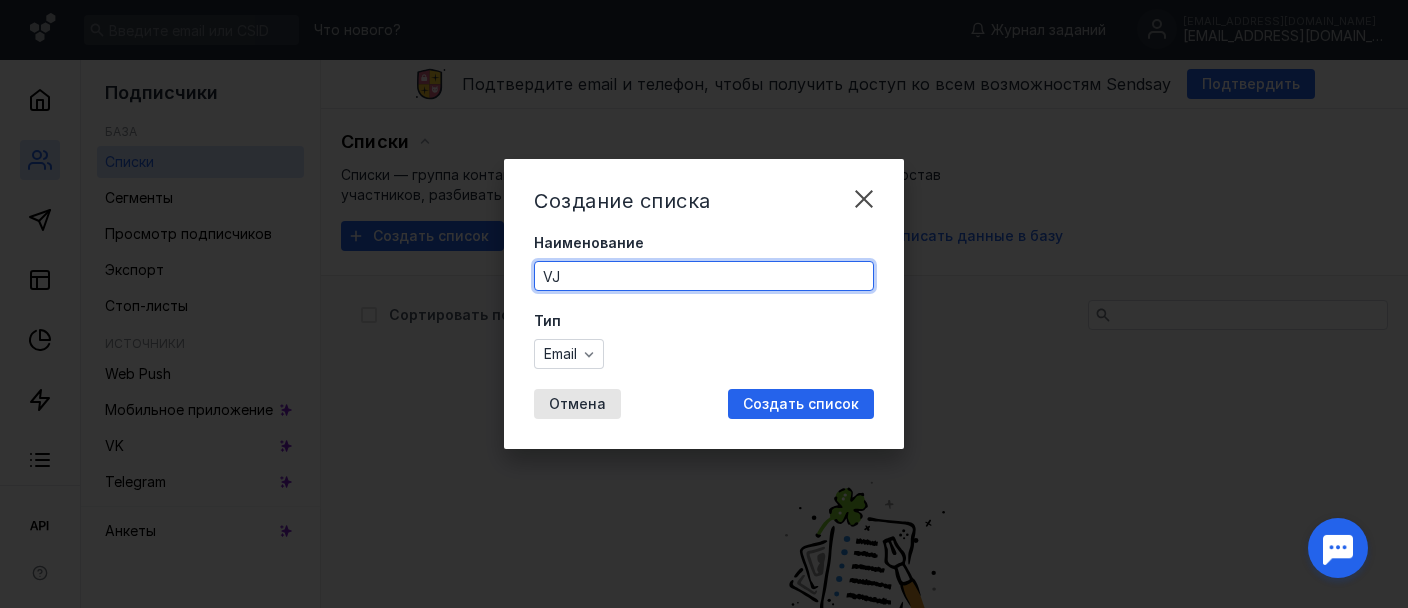 type on "V" 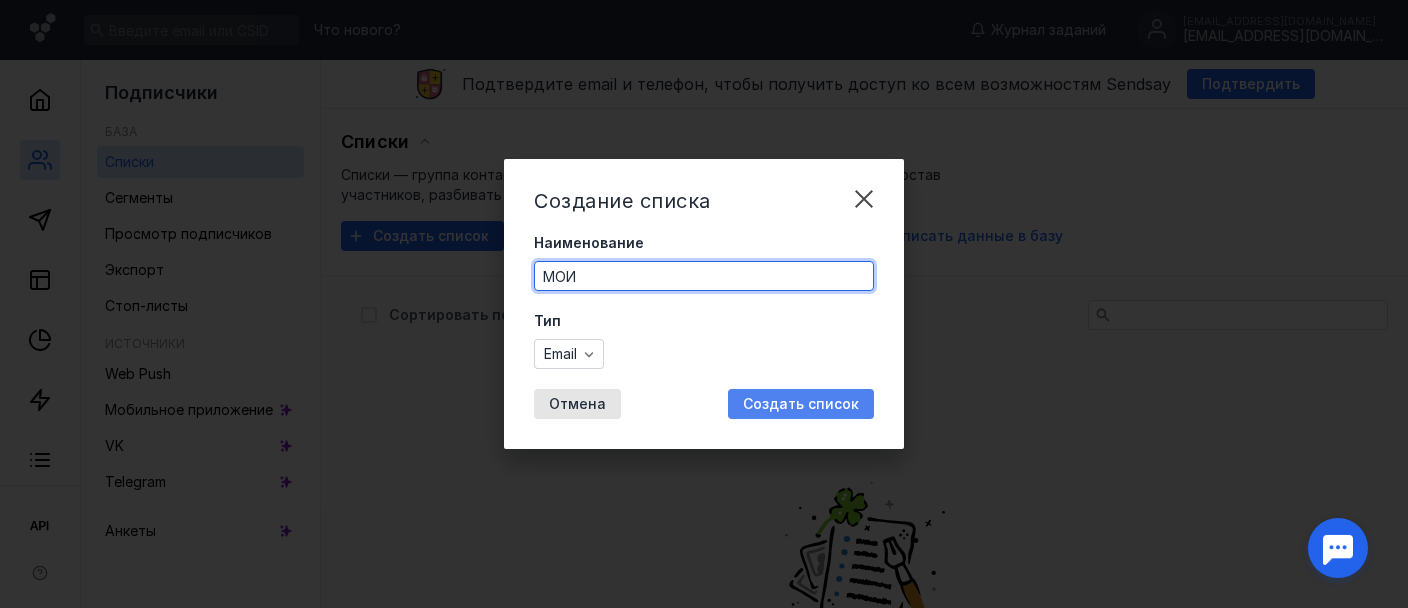 type on "МОИ" 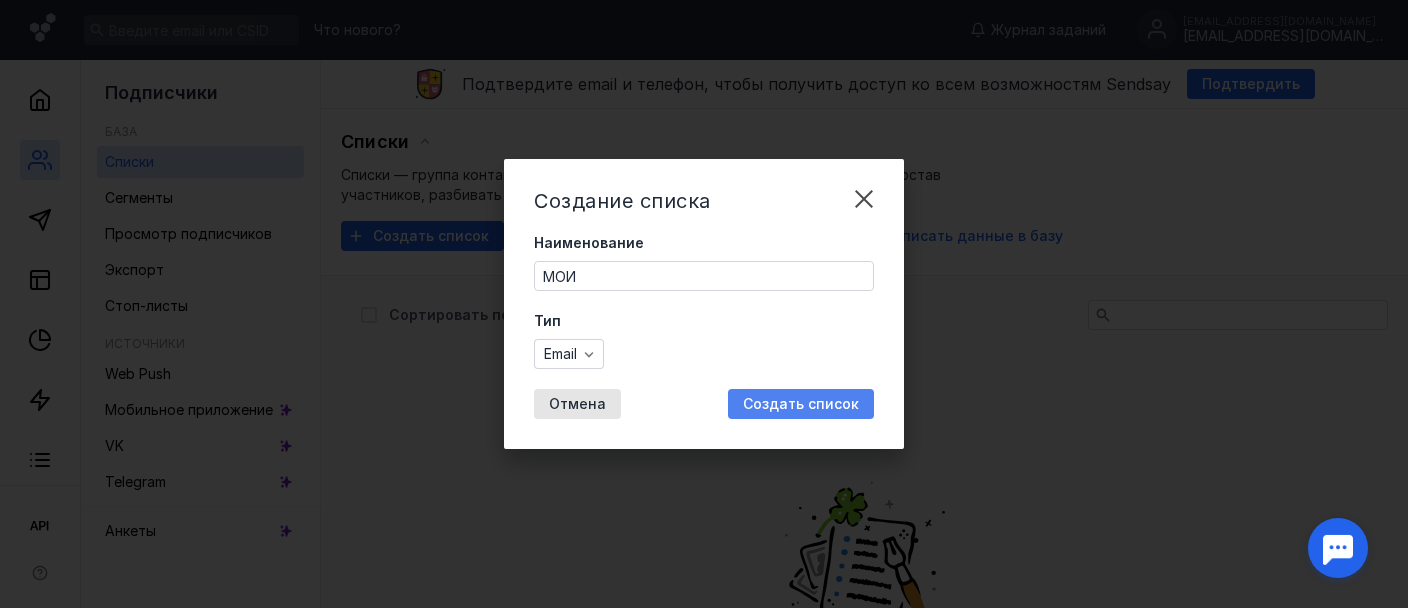 click on "Создать список" at bounding box center (801, 404) 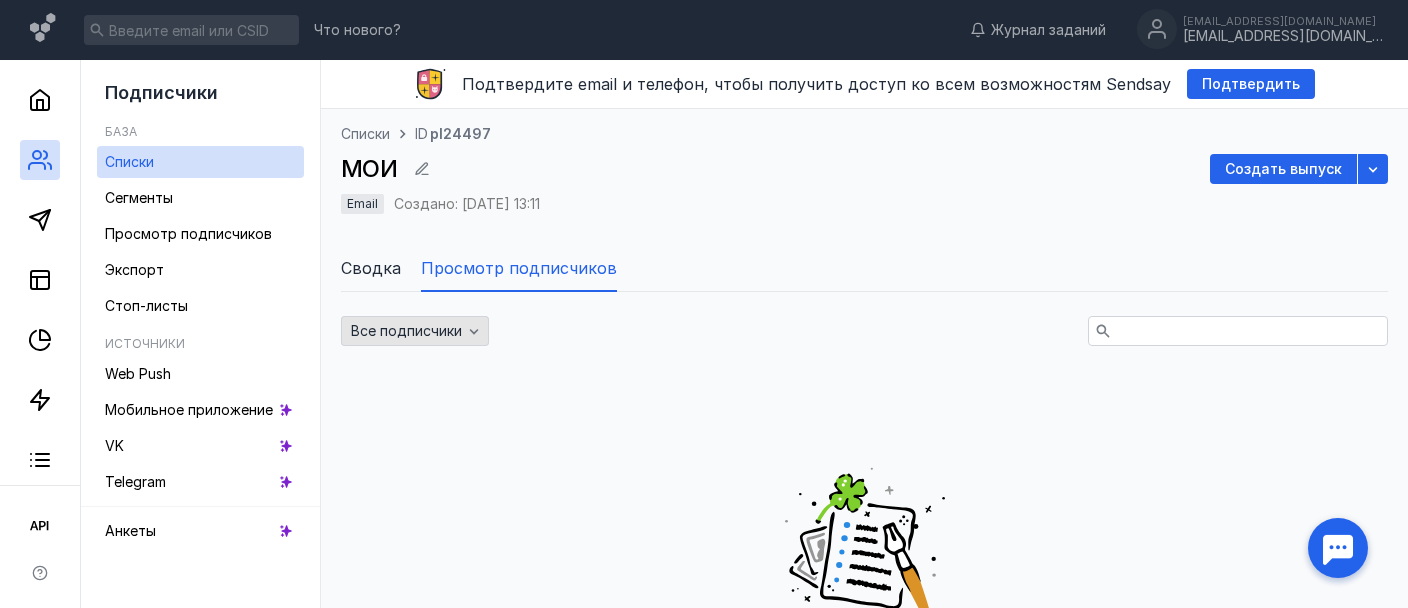 click on "Все подписчики" at bounding box center (406, 331) 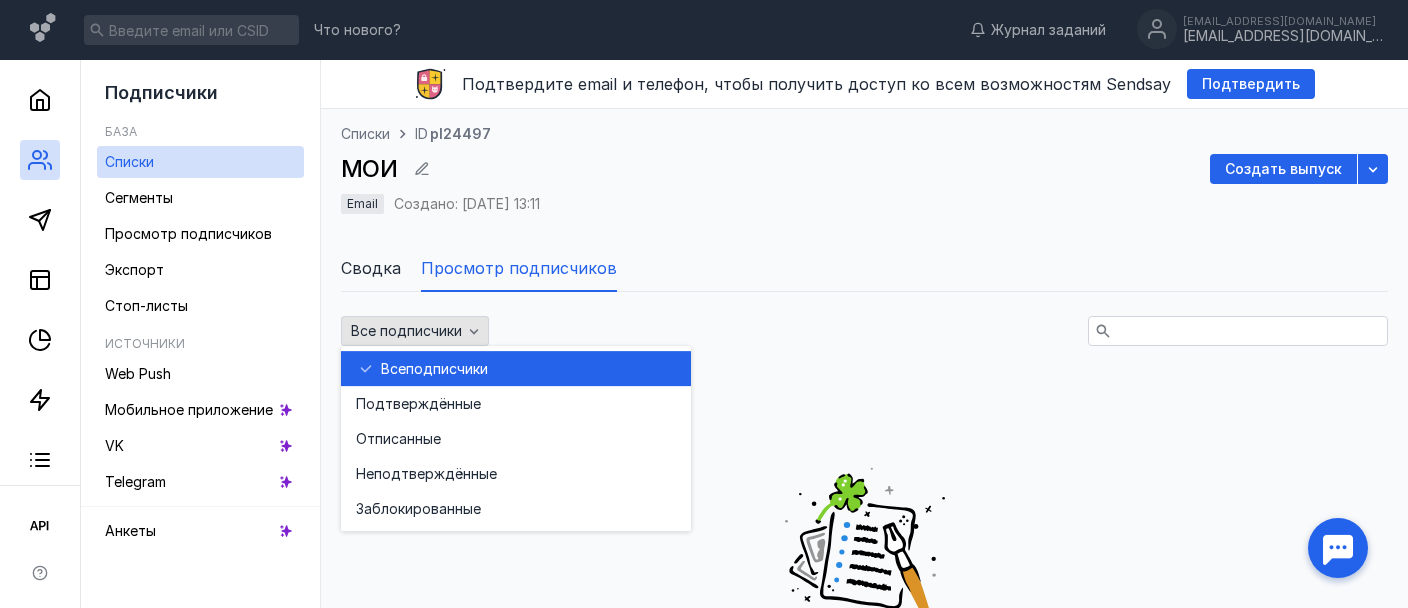 click on "Все подписчики" at bounding box center (406, 331) 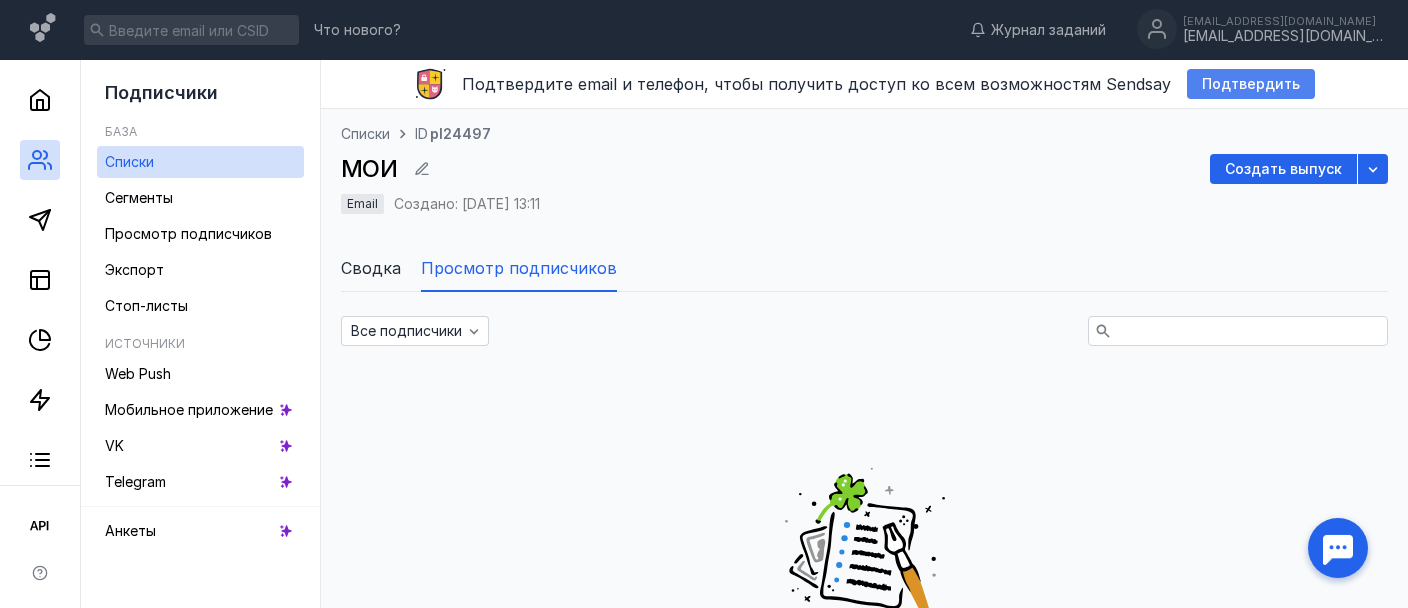 click on "Подтвердить" at bounding box center (1251, 84) 